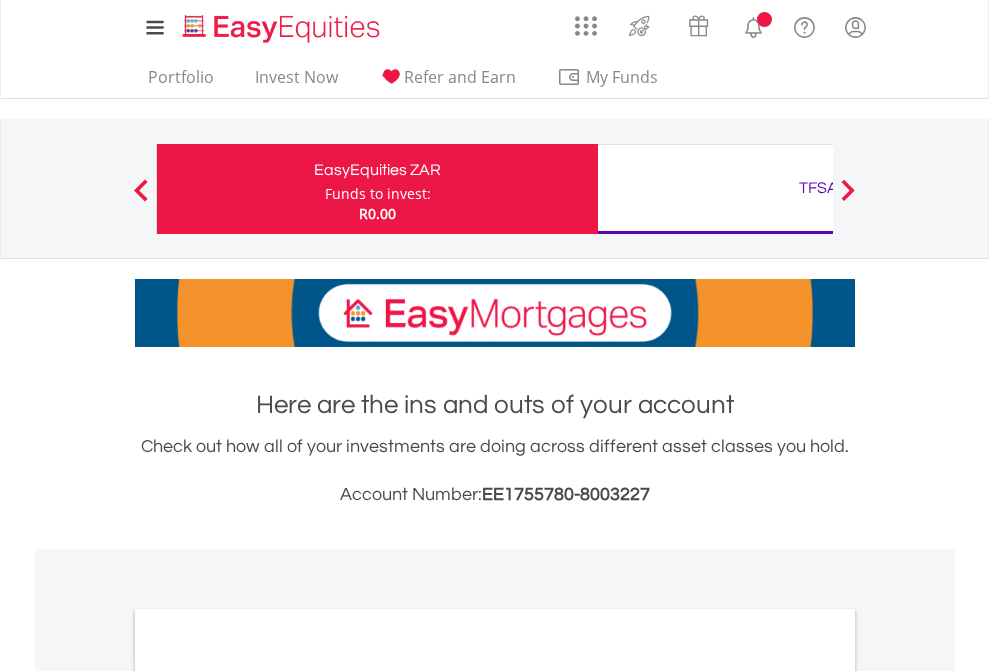 scroll, scrollTop: 0, scrollLeft: 0, axis: both 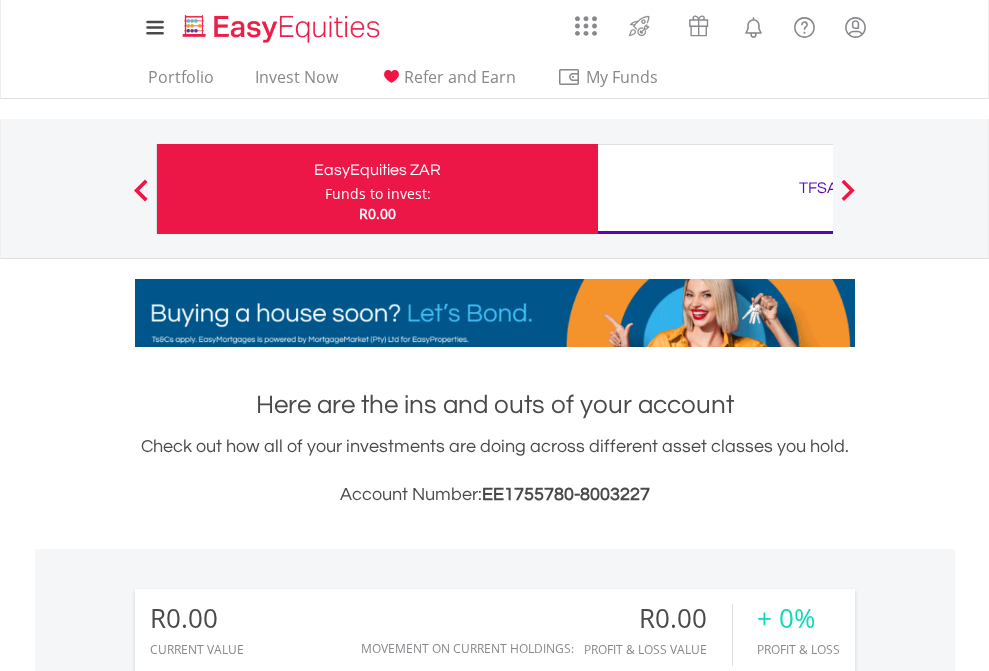 click on "Funds to invest:" at bounding box center [378, 194] 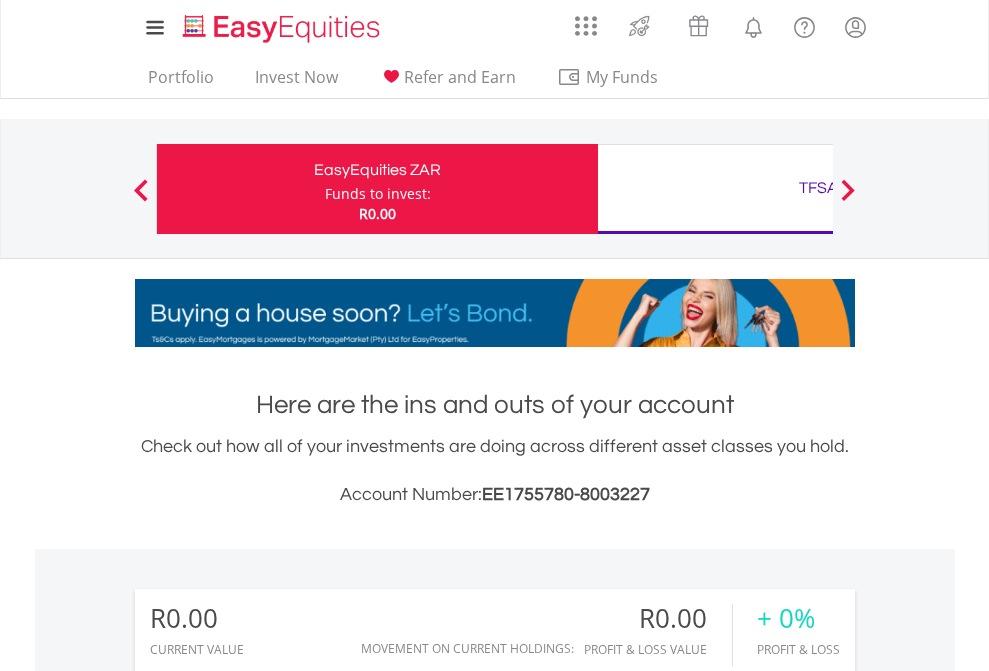 scroll, scrollTop: 999808, scrollLeft: 999687, axis: both 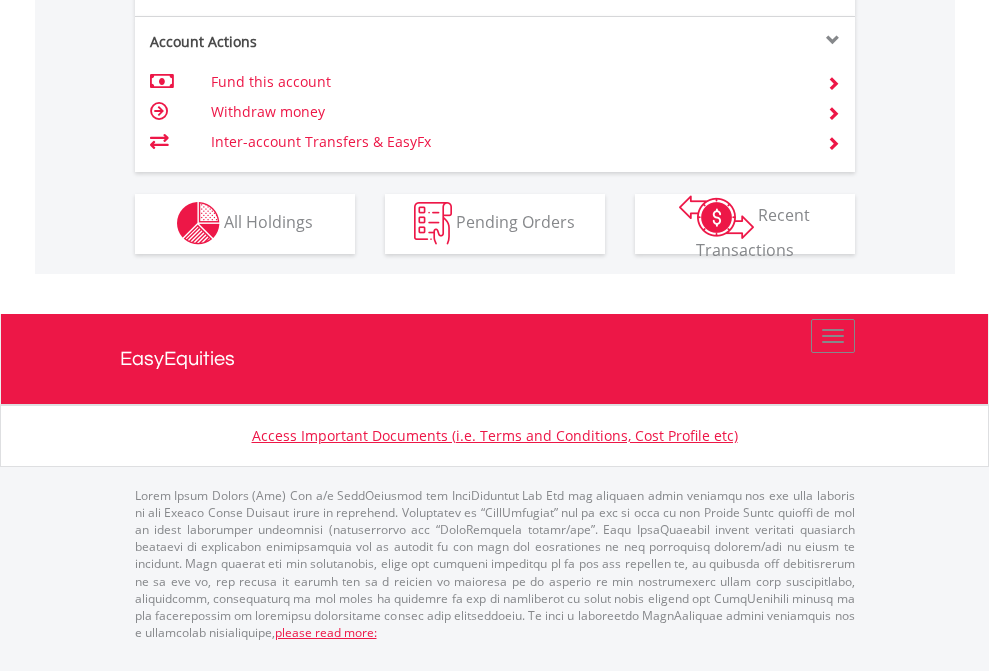 click on "Investment types" at bounding box center (706, -353) 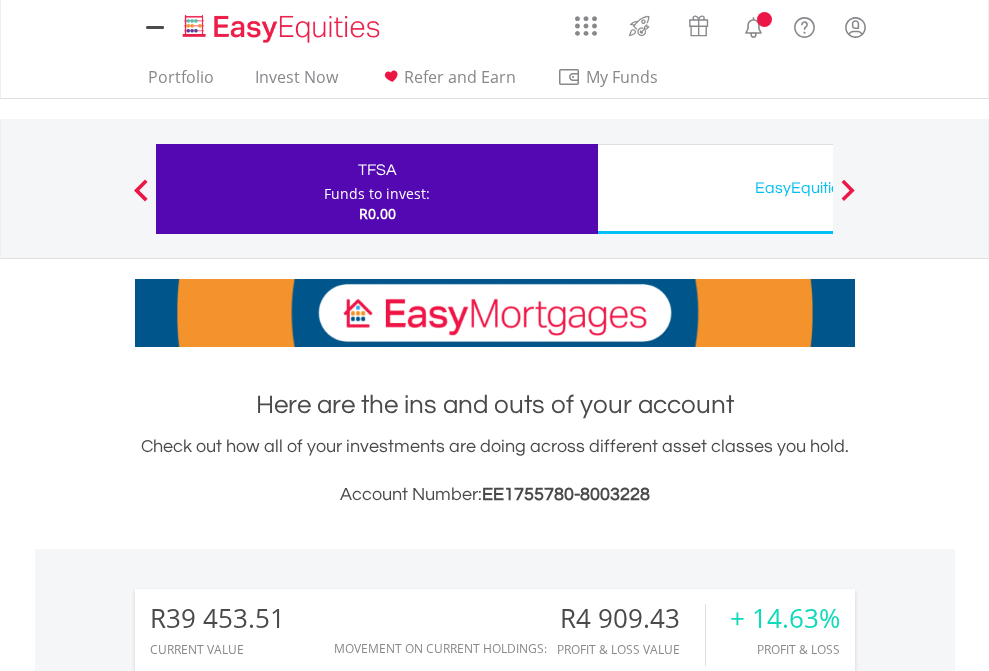 scroll, scrollTop: 0, scrollLeft: 0, axis: both 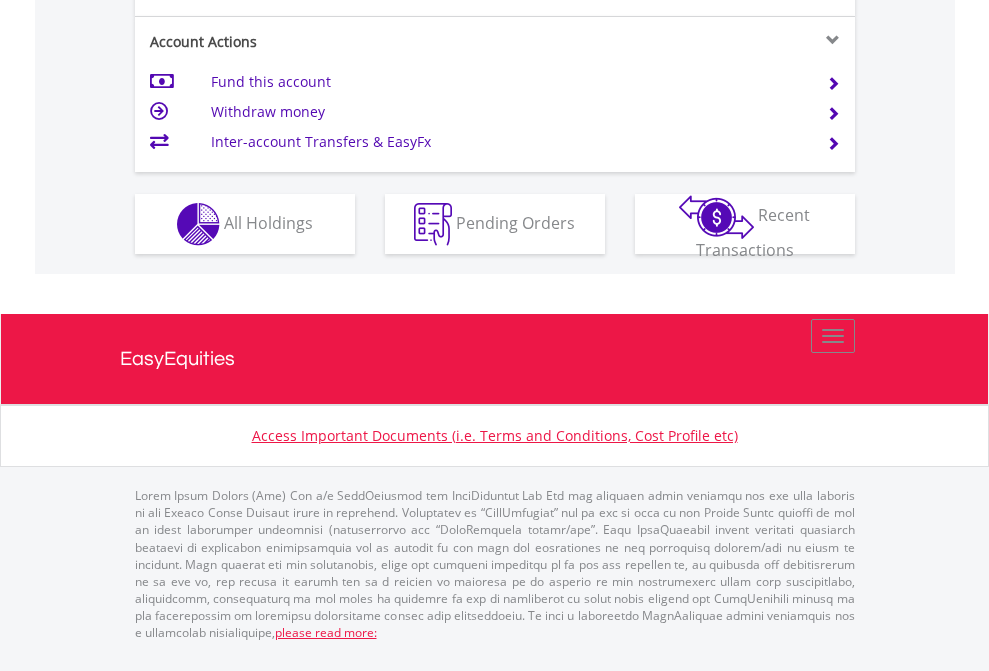 click on "Investment types" at bounding box center [706, -337] 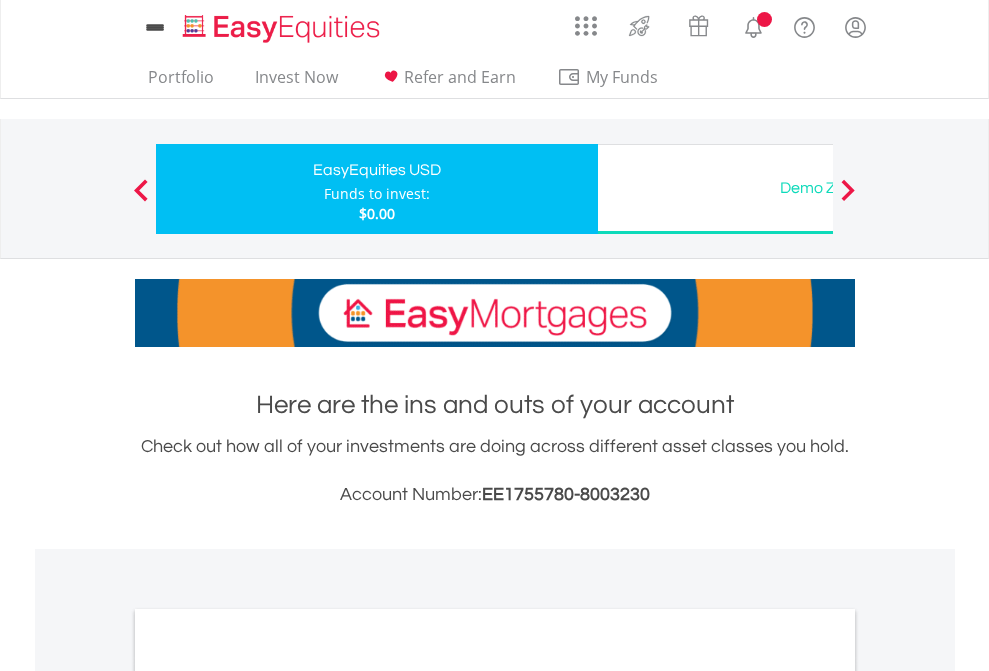 scroll, scrollTop: 0, scrollLeft: 0, axis: both 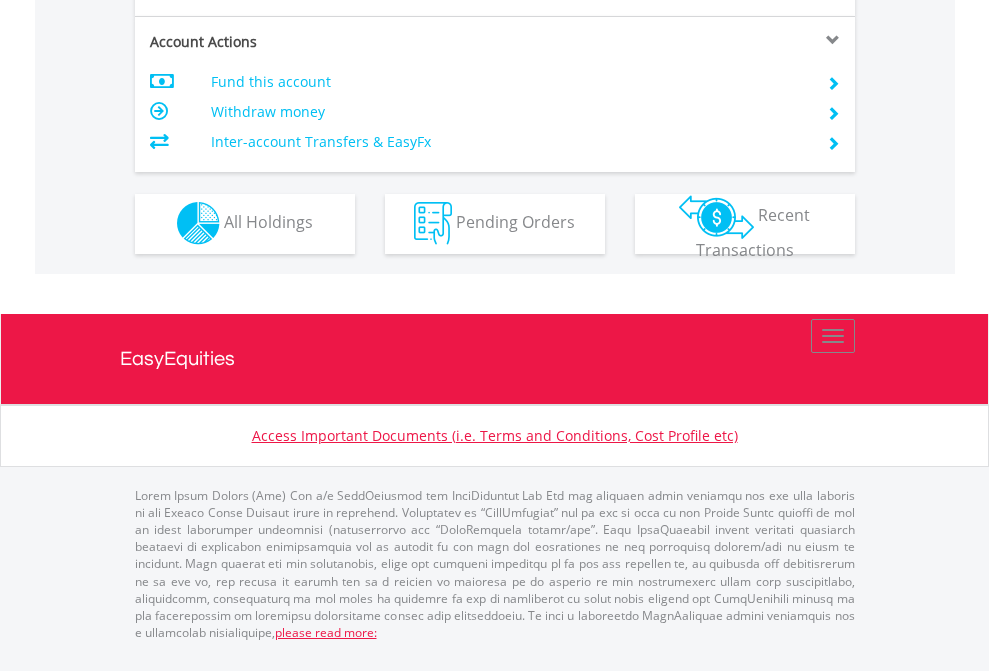 click on "Investment types" at bounding box center [706, -353] 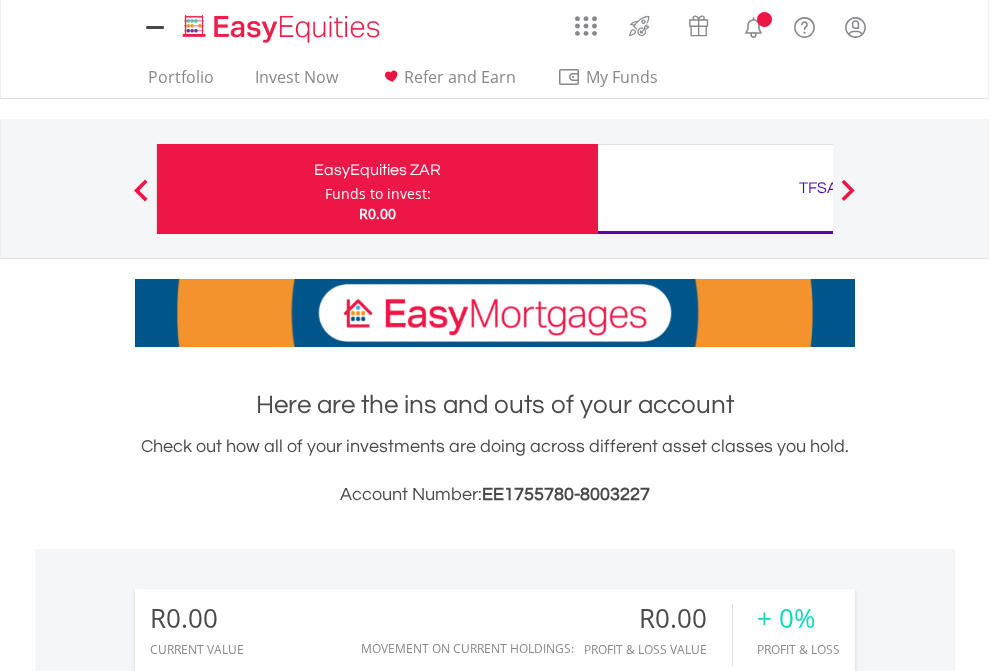 scroll, scrollTop: 1202, scrollLeft: 0, axis: vertical 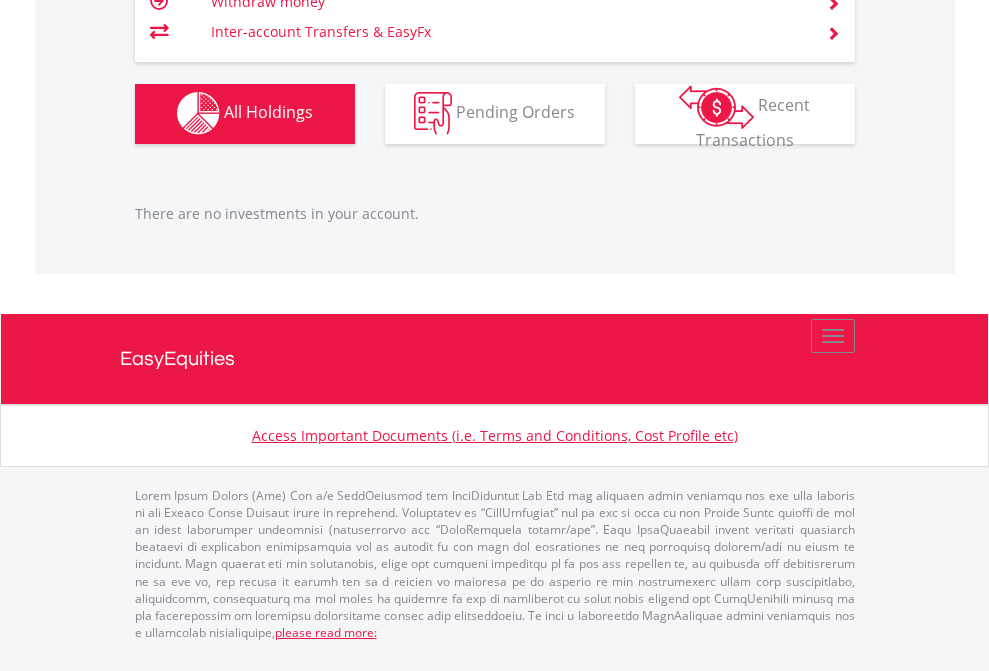 click on "TFSA" at bounding box center (818, -1142) 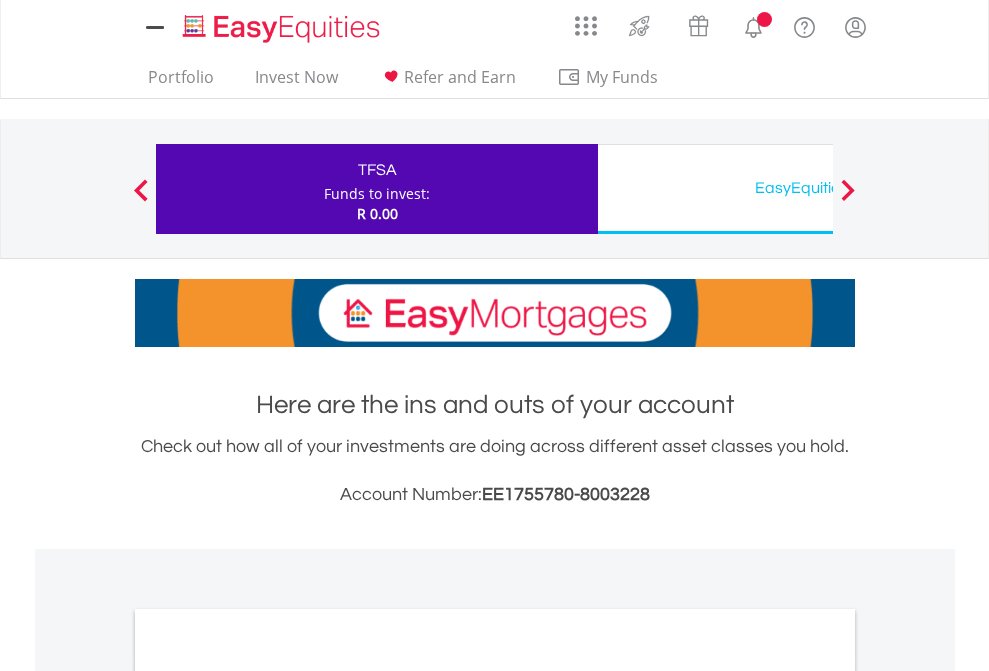 scroll, scrollTop: 0, scrollLeft: 0, axis: both 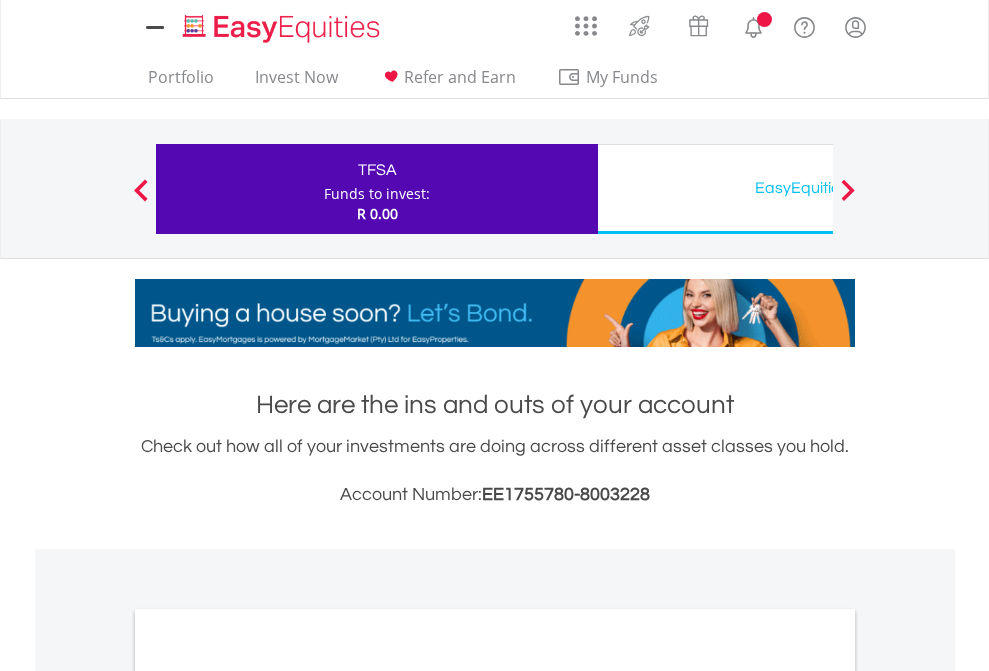 click on "All Holdings" at bounding box center (268, 1096) 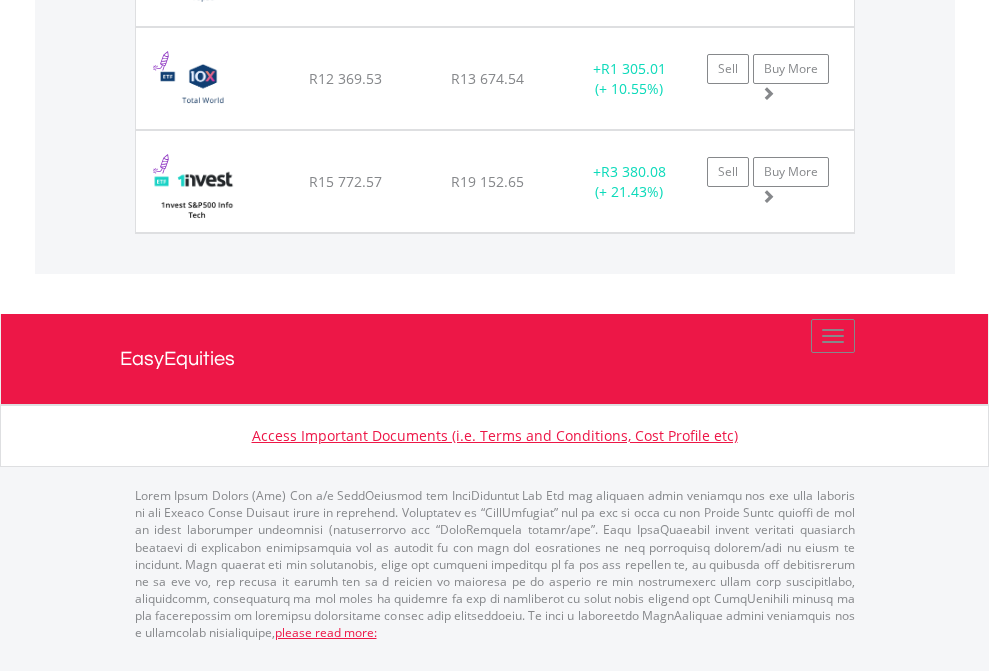 scroll, scrollTop: 144, scrollLeft: 0, axis: vertical 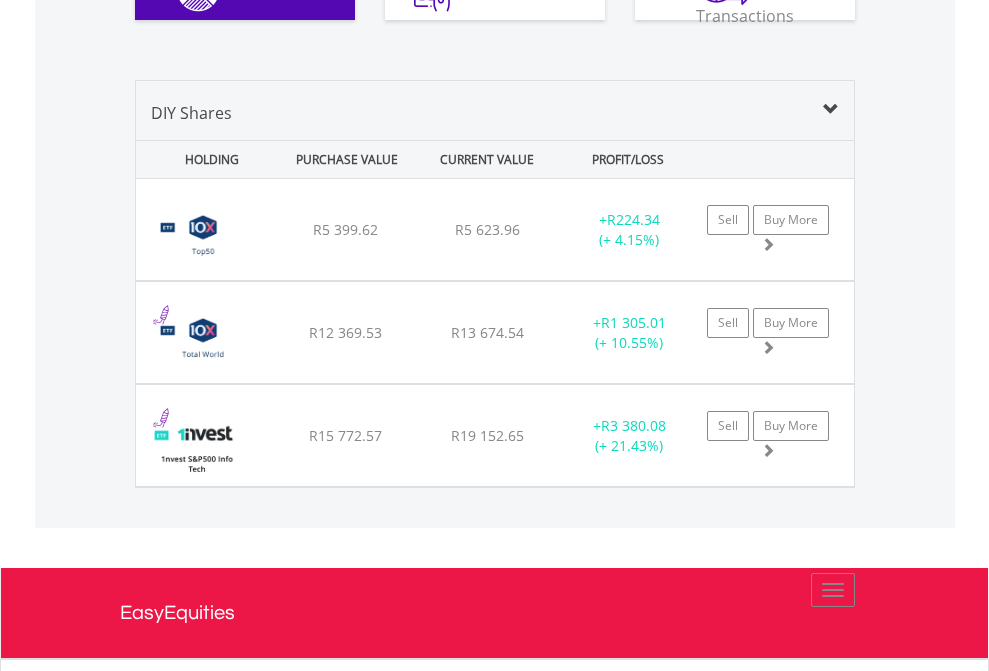 click on "EasyEquities USD" at bounding box center (818, -920) 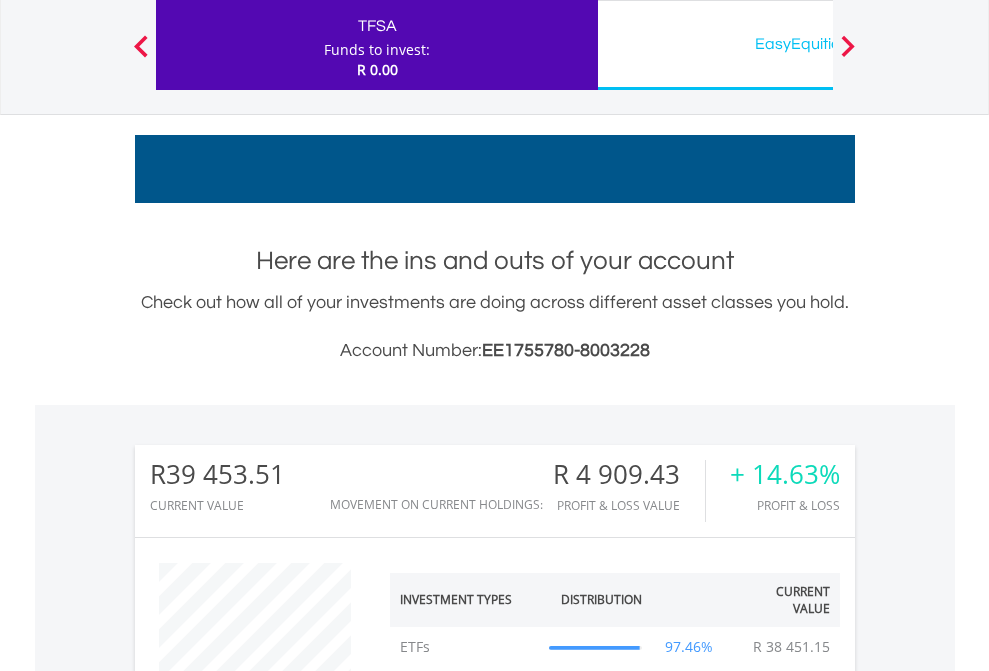 scroll, scrollTop: 999808, scrollLeft: 999687, axis: both 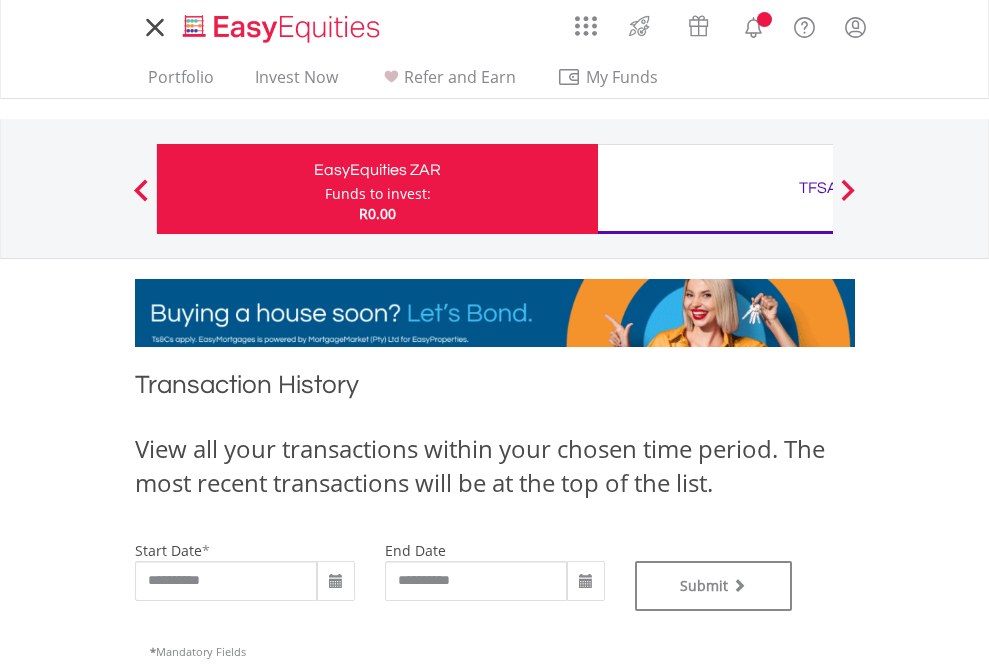 type on "**********" 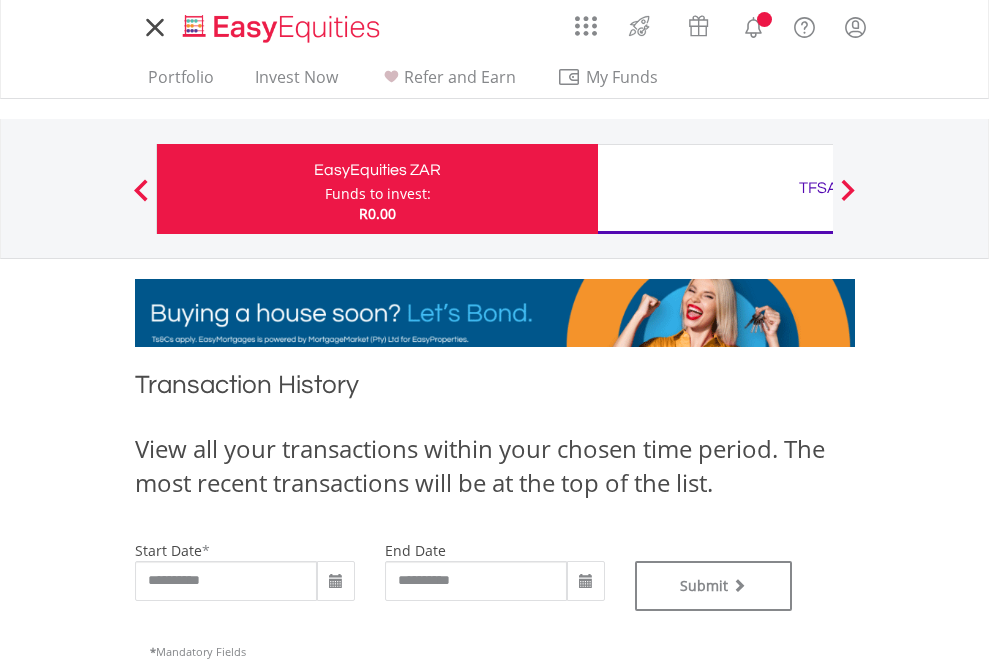 type on "**********" 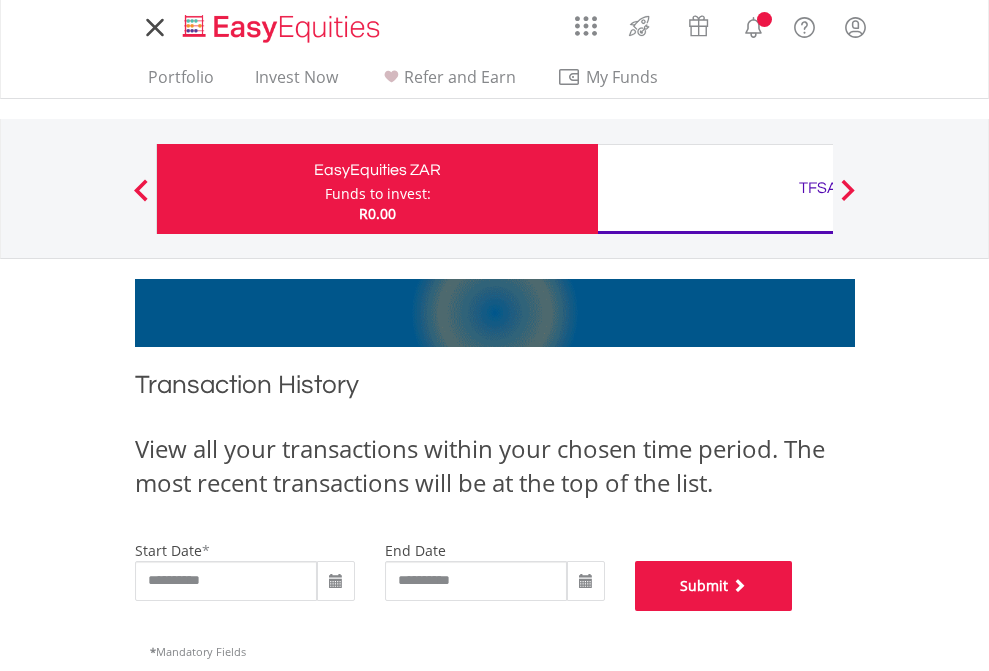click on "Submit" at bounding box center [714, 586] 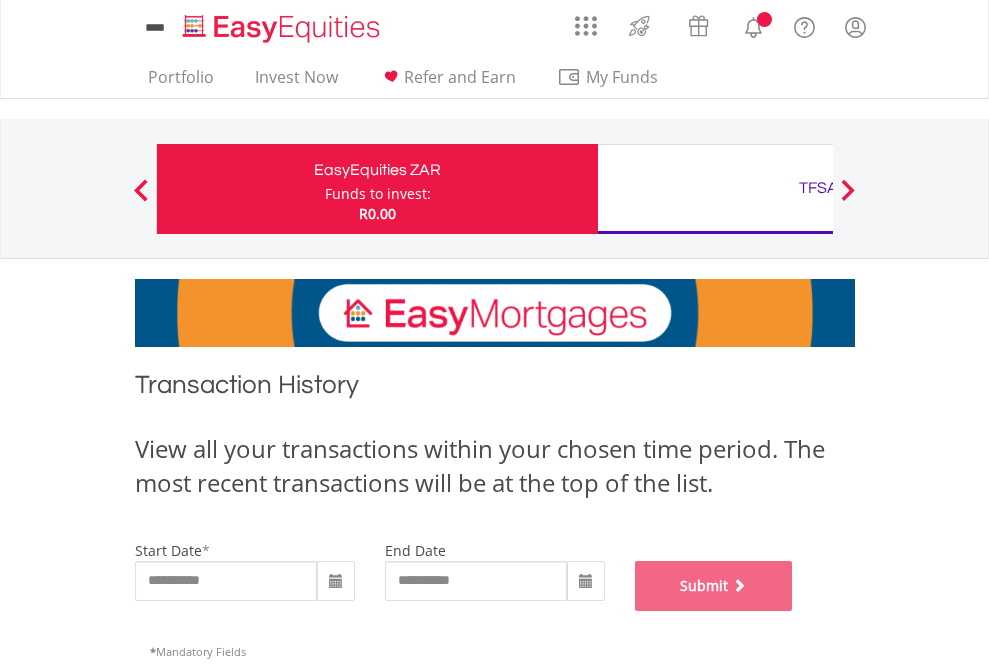 scroll, scrollTop: 811, scrollLeft: 0, axis: vertical 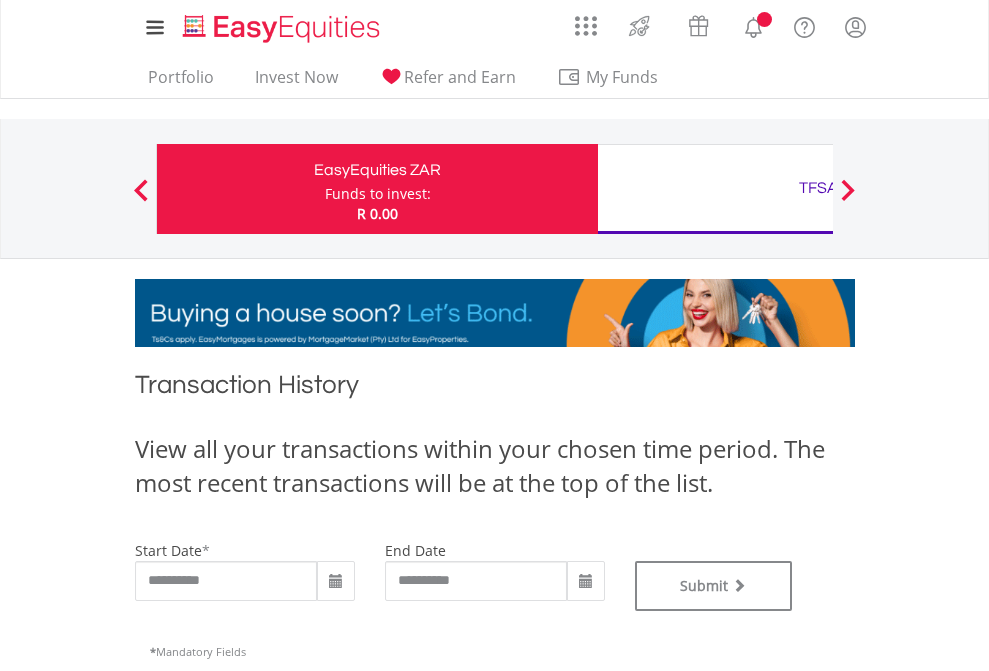click on "TFSA" at bounding box center (818, 188) 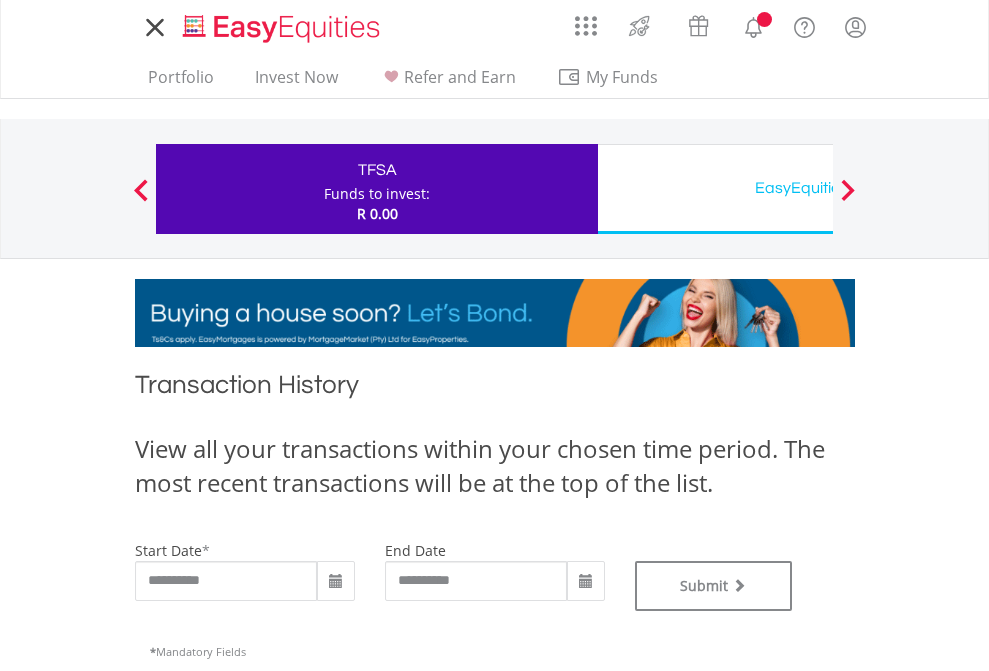 scroll, scrollTop: 0, scrollLeft: 0, axis: both 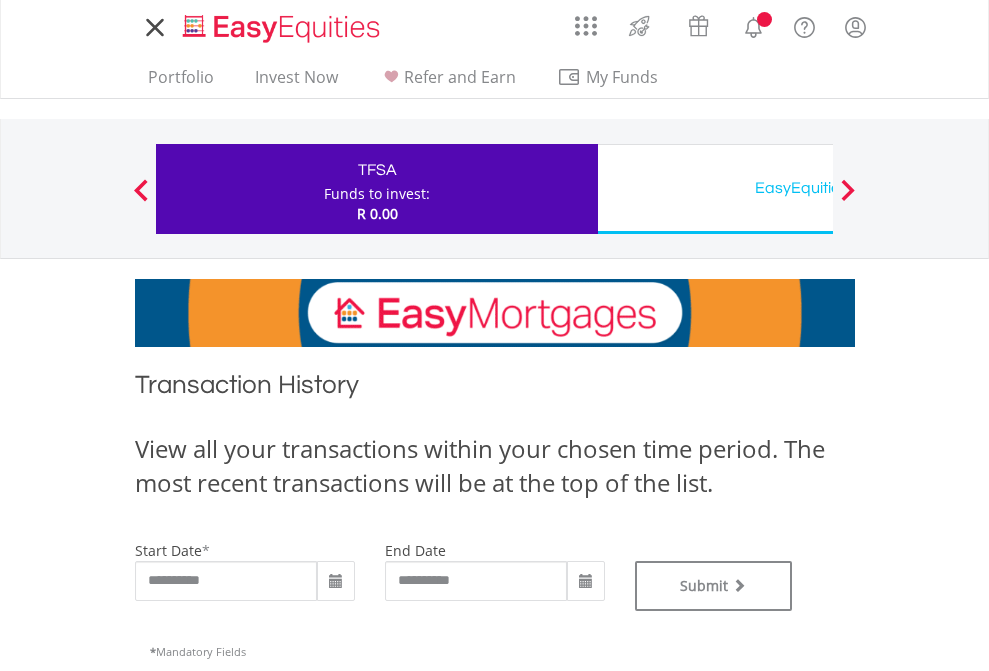 type on "**********" 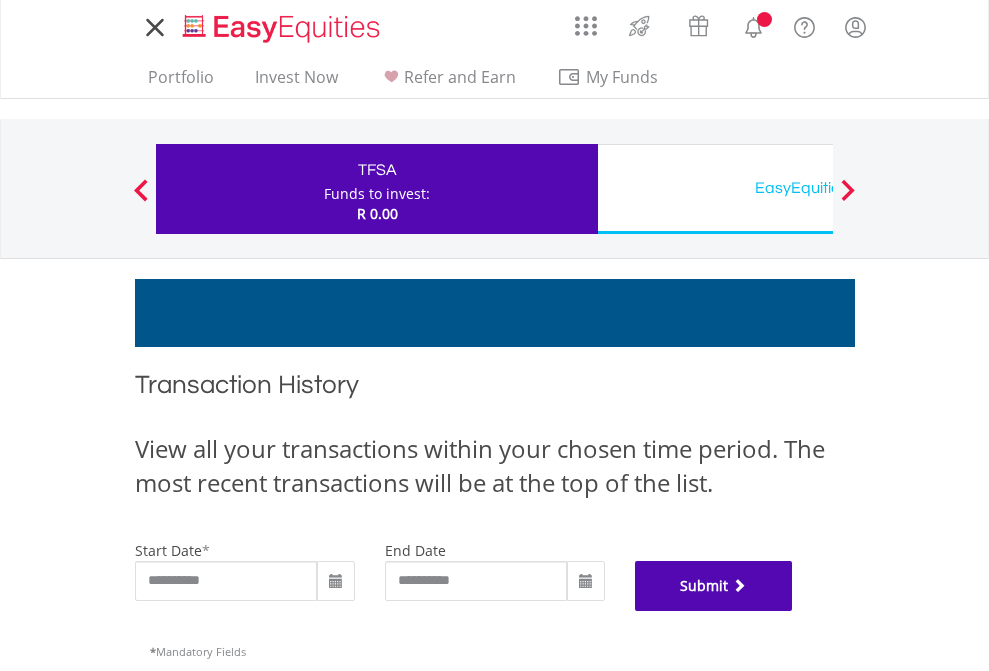 click on "Submit" at bounding box center (714, 586) 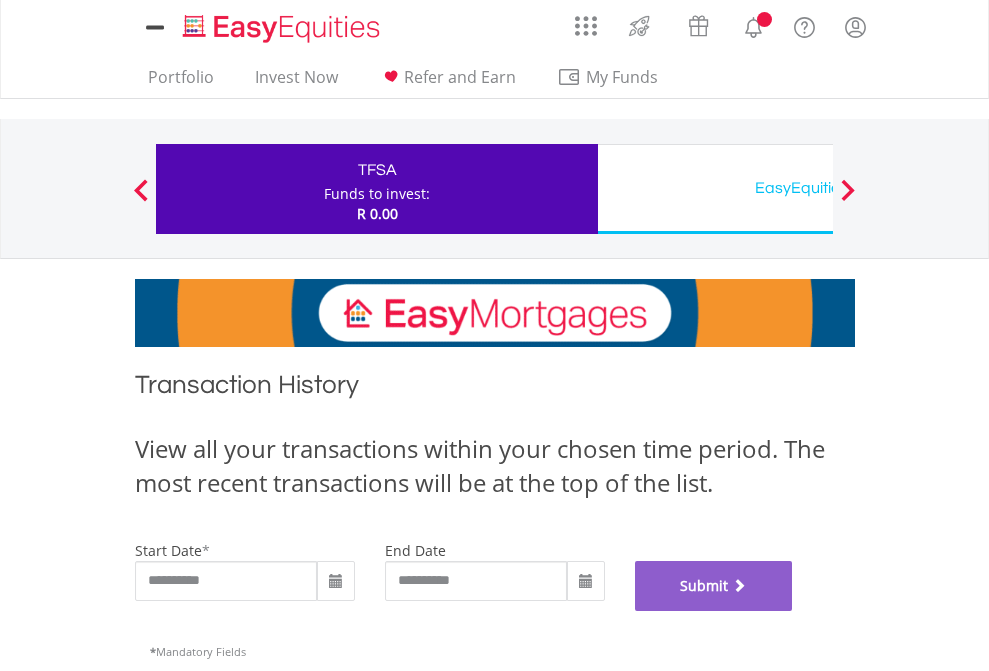 scroll, scrollTop: 811, scrollLeft: 0, axis: vertical 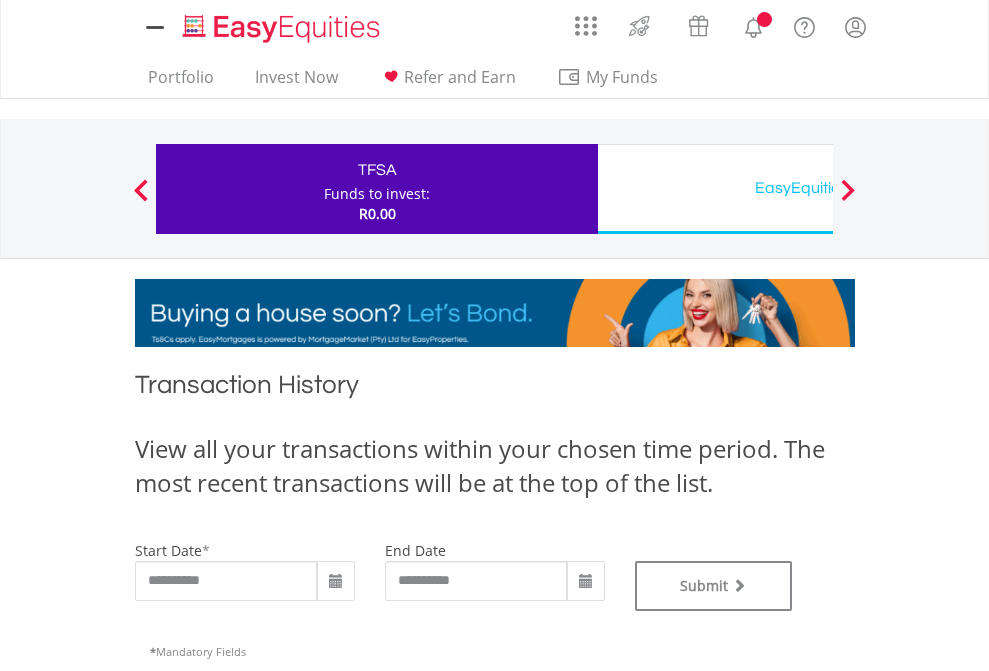 click on "EasyEquities USD" at bounding box center [818, 188] 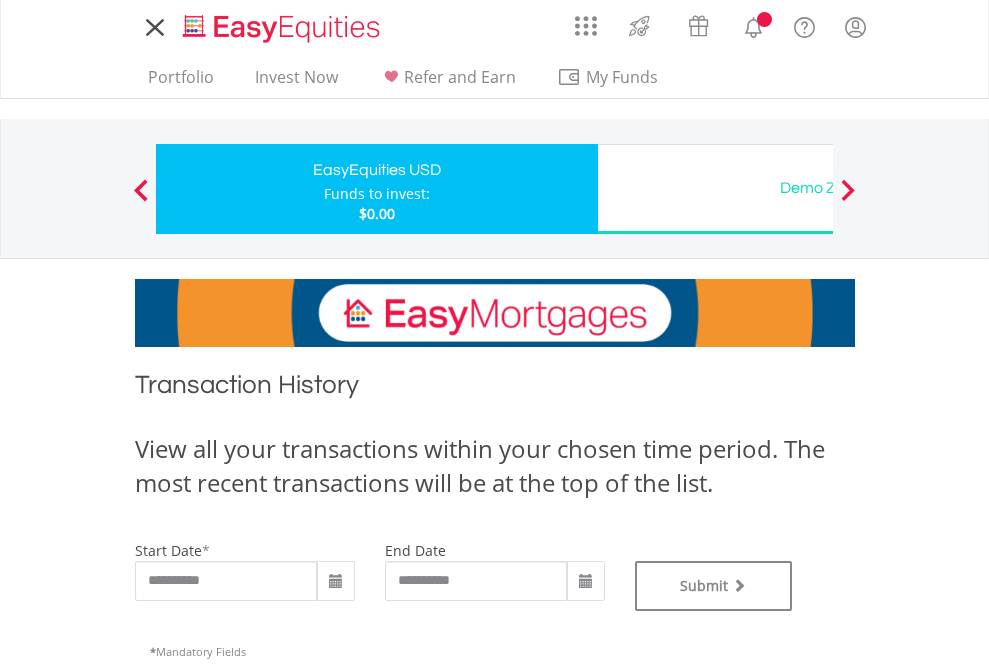 scroll, scrollTop: 0, scrollLeft: 0, axis: both 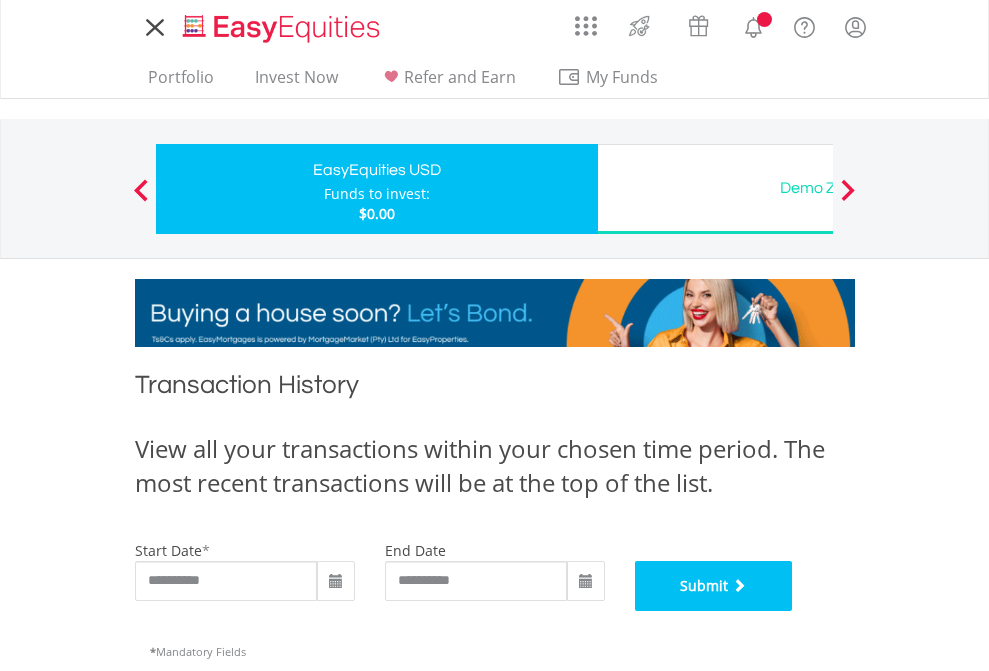 click on "Submit" at bounding box center (714, 586) 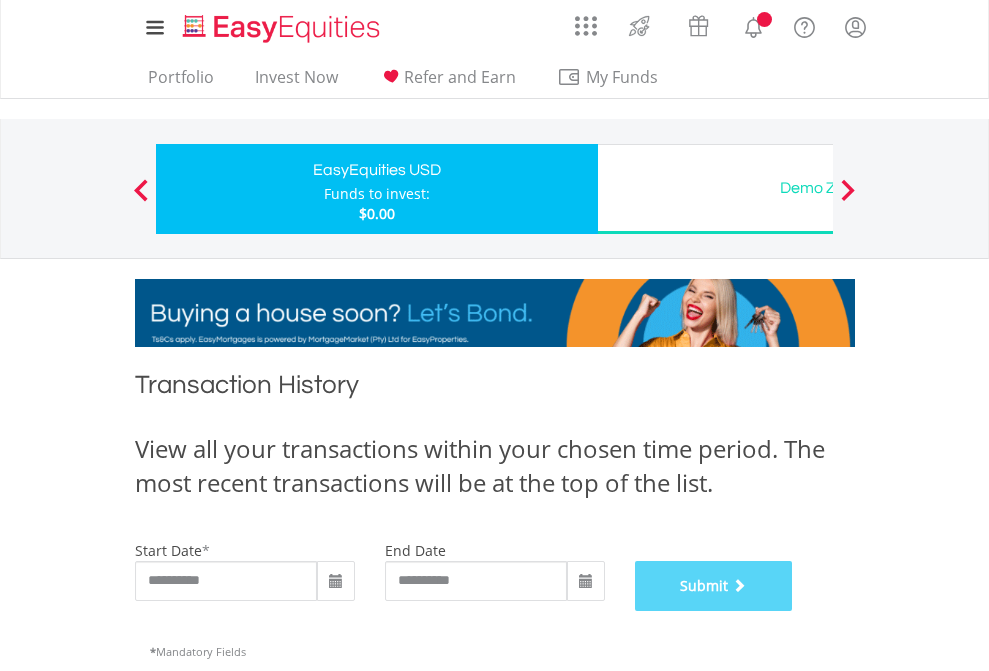 scroll, scrollTop: 811, scrollLeft: 0, axis: vertical 